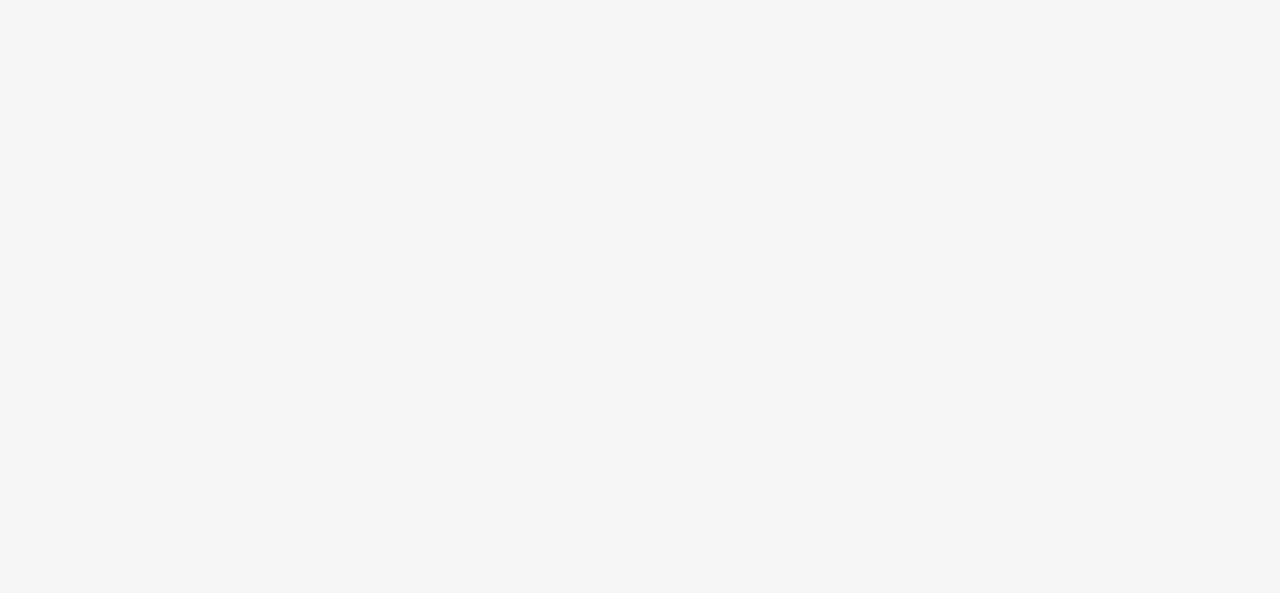 scroll, scrollTop: 0, scrollLeft: 0, axis: both 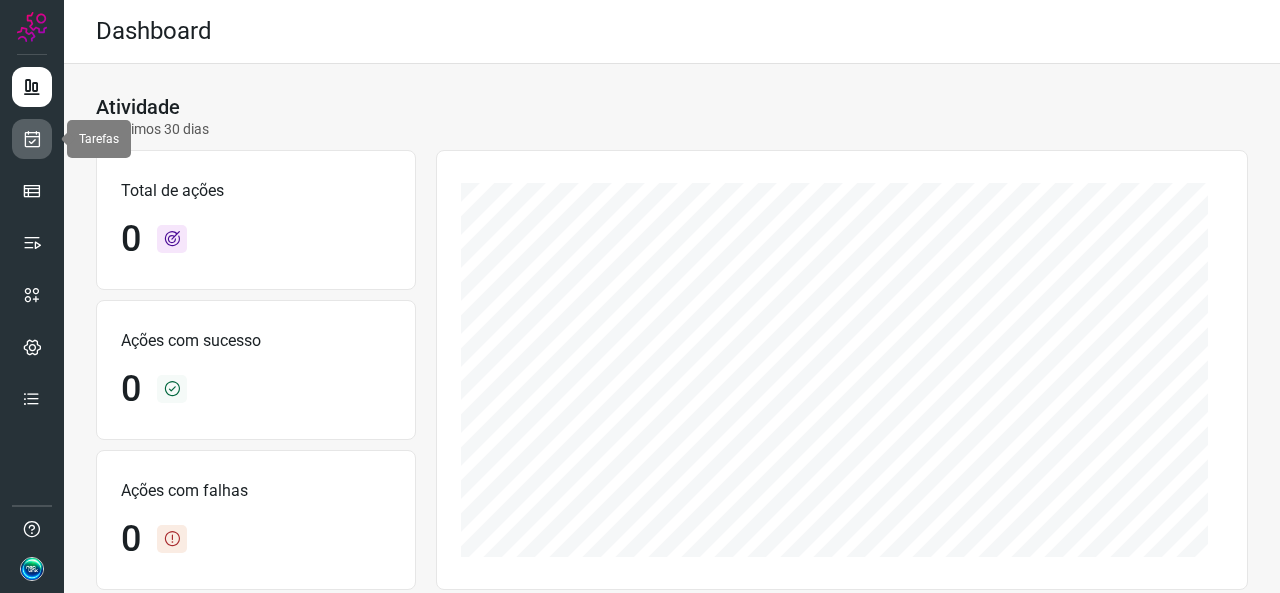 click at bounding box center [32, 139] 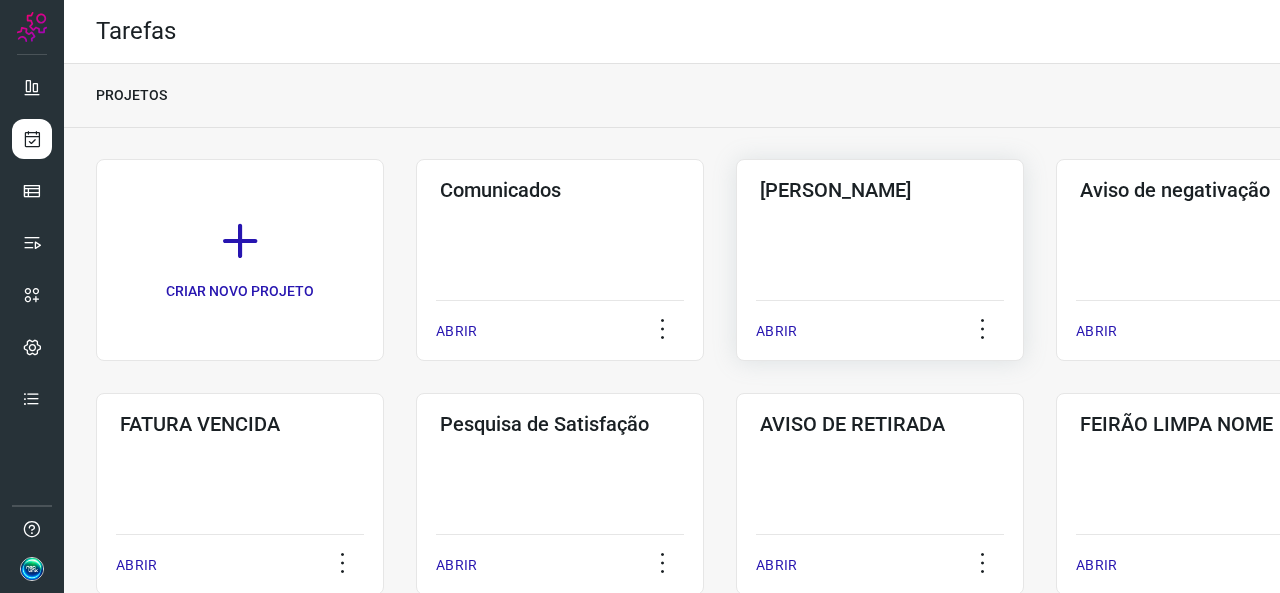 click on "ABRIR" at bounding box center (880, 325) 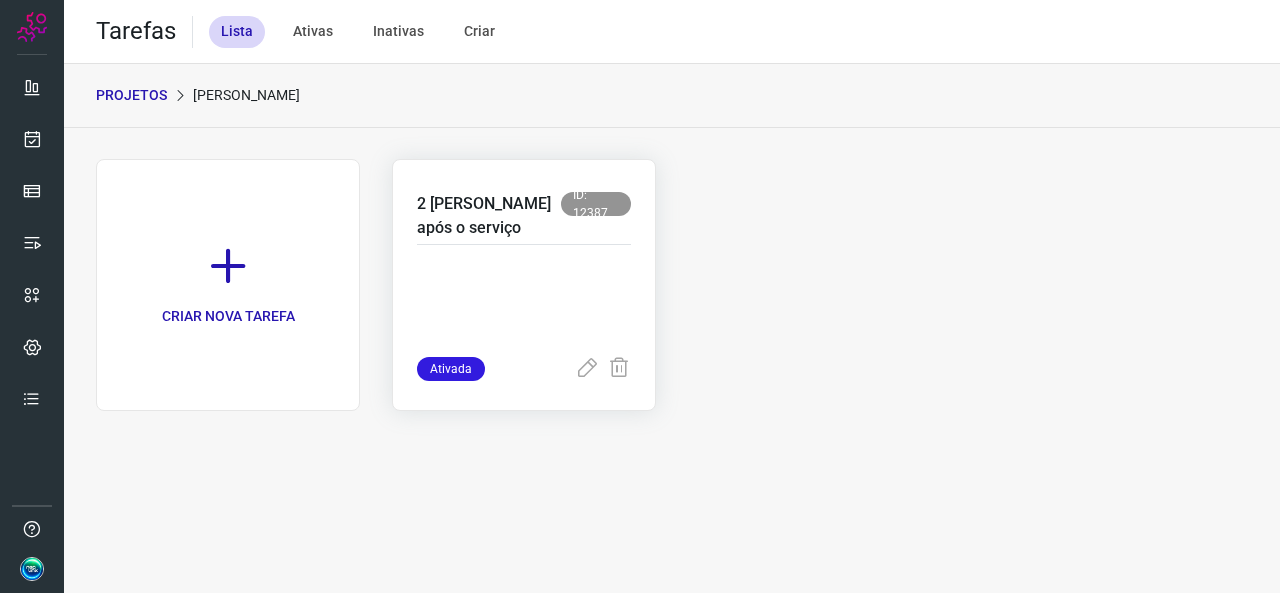 drag, startPoint x: 459, startPoint y: 319, endPoint x: 455, endPoint y: 344, distance: 25.317978 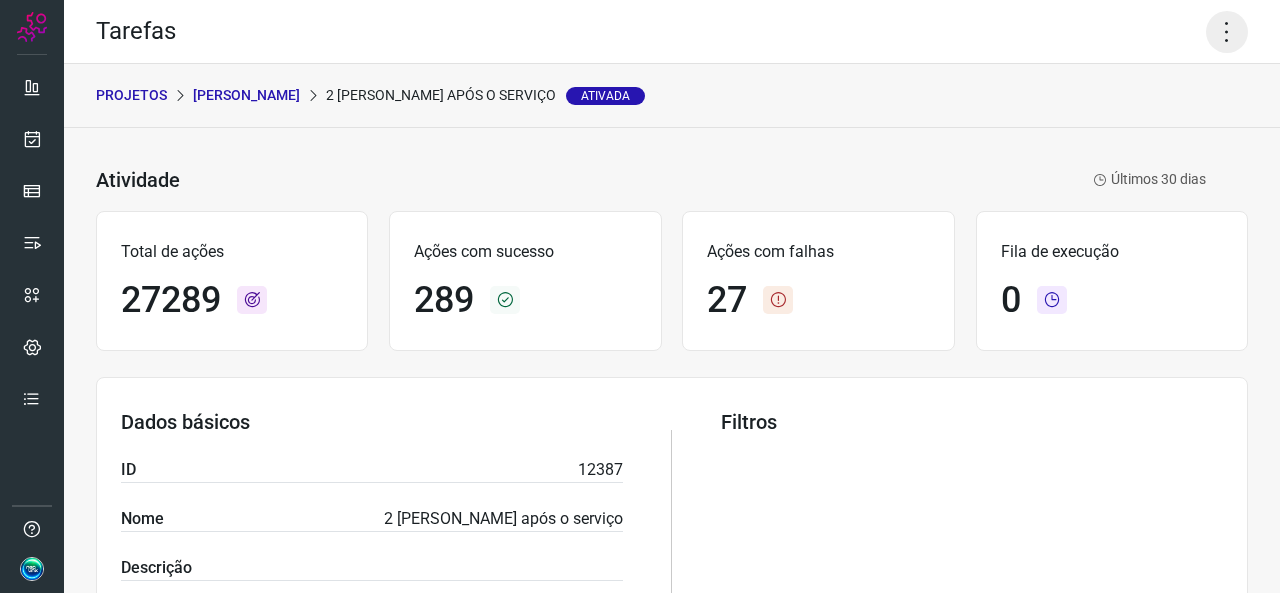 click 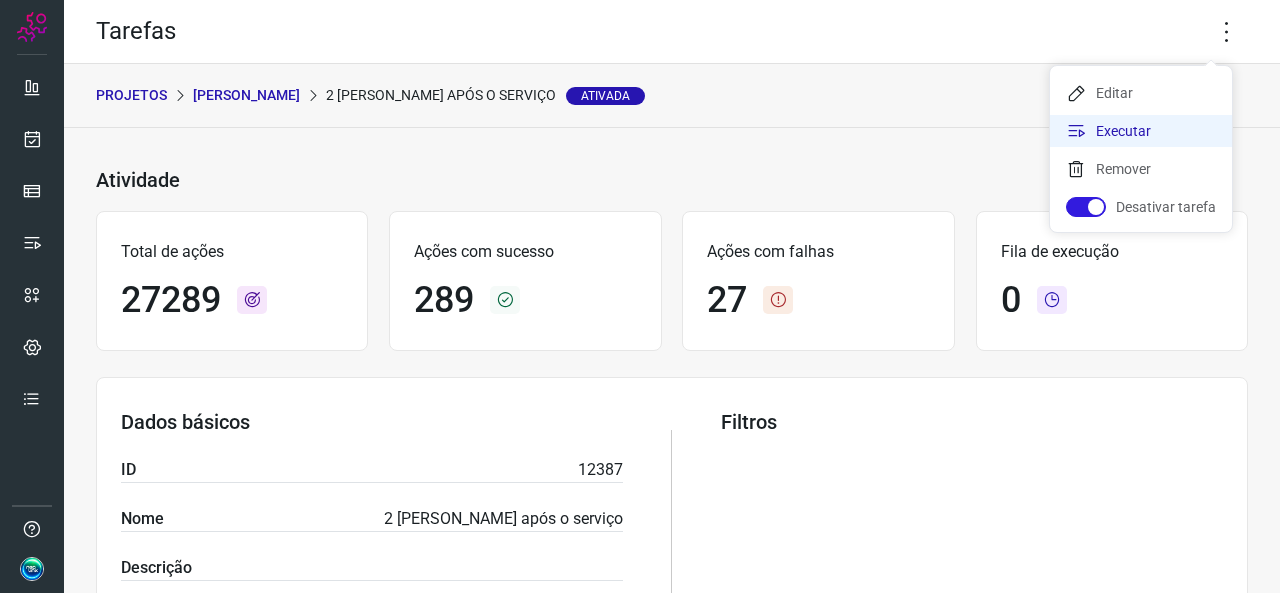 click on "Executar" 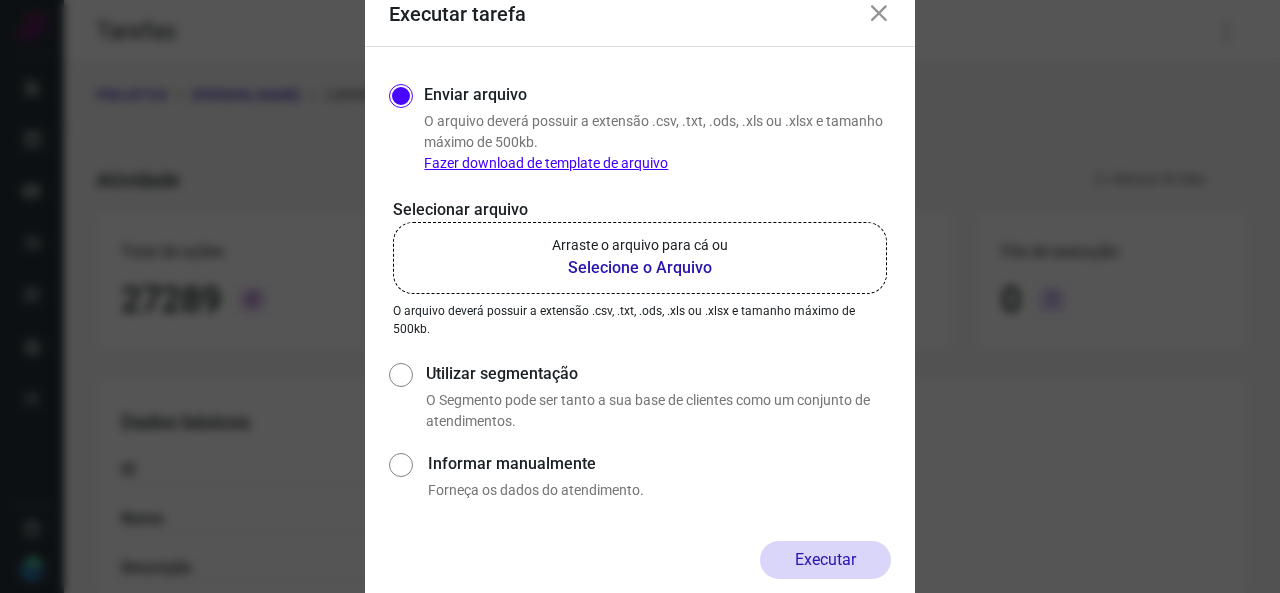 click on "Arraste o arquivo para cá ou" at bounding box center [640, 245] 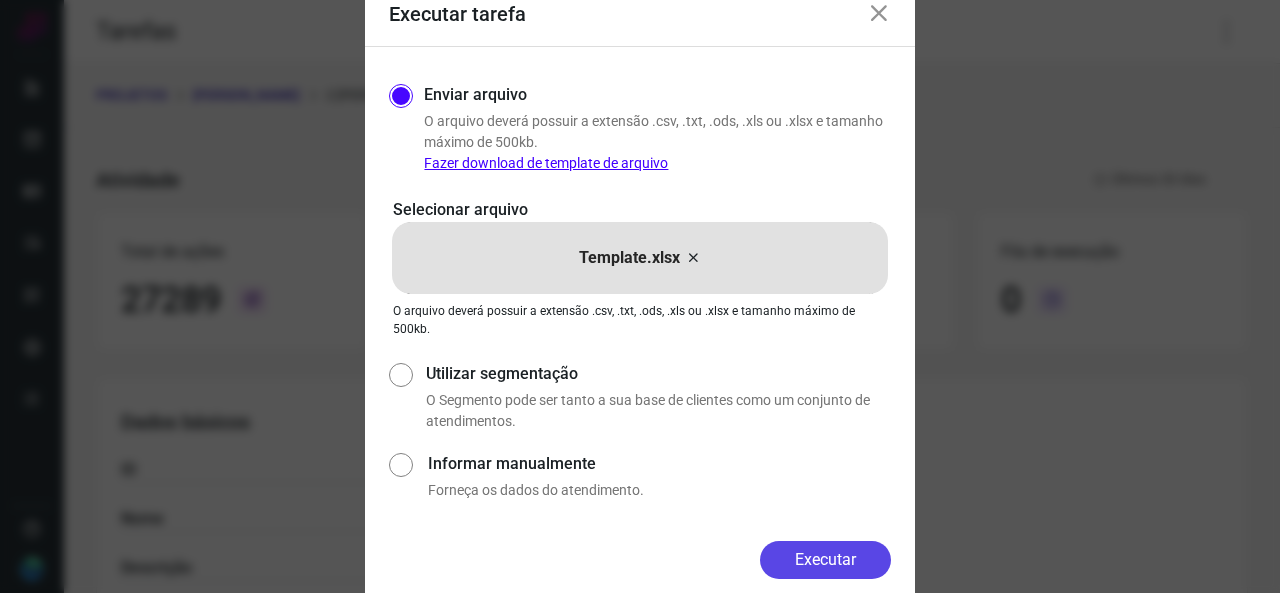click on "Executar" at bounding box center (825, 560) 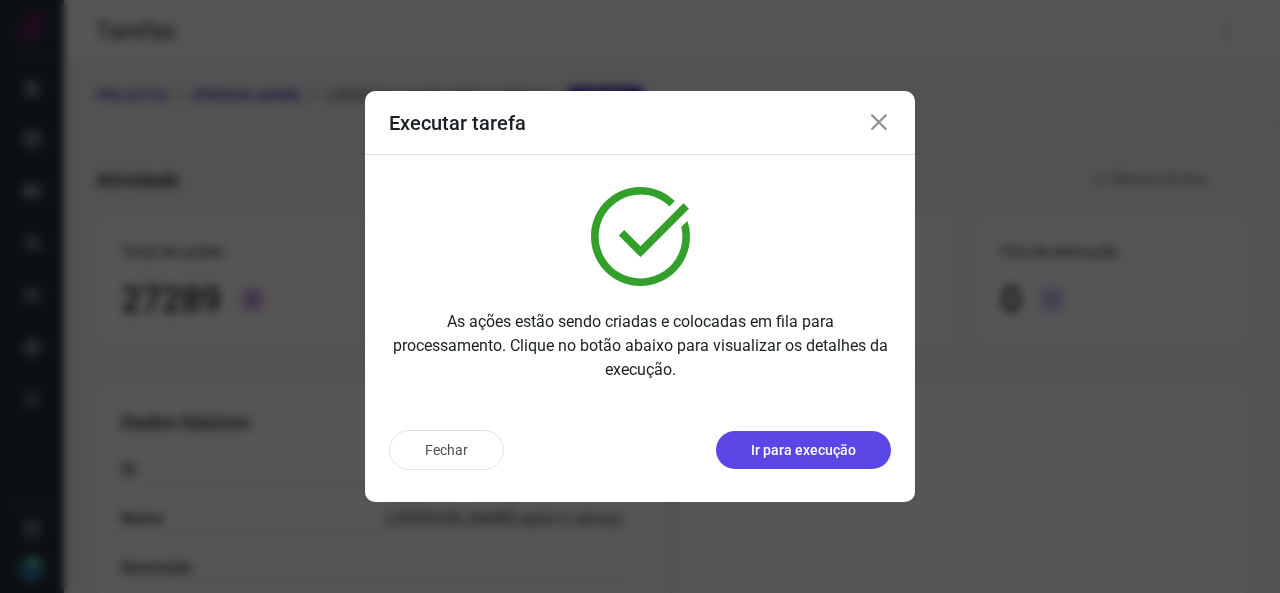 click on "Ir para execução" at bounding box center [803, 450] 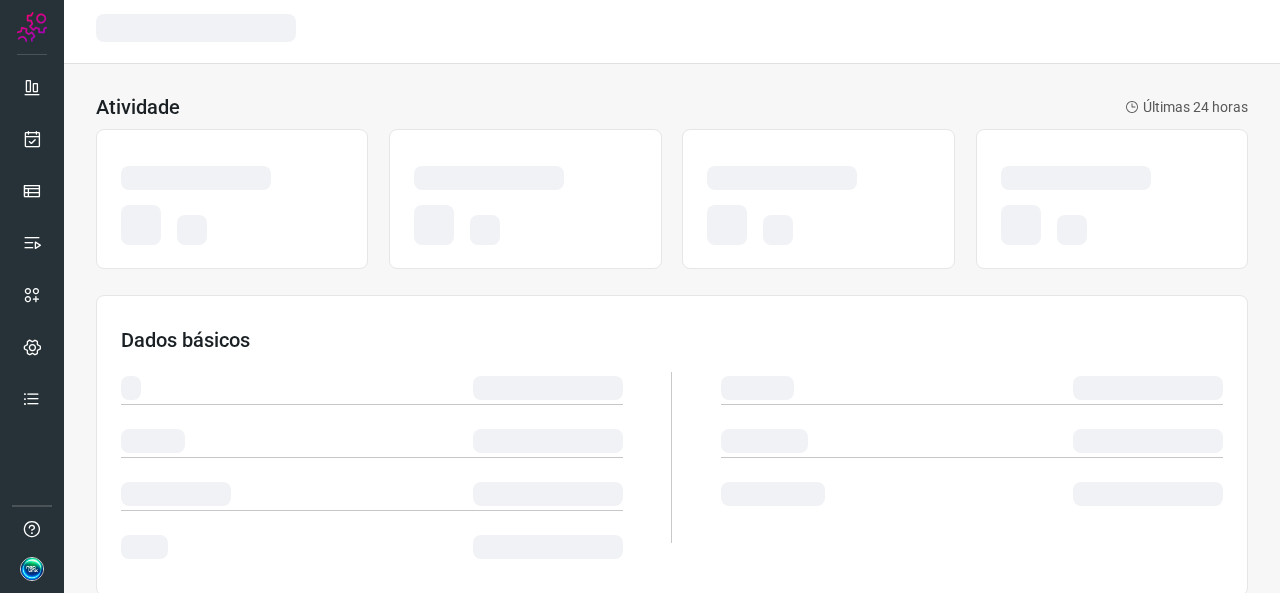 scroll, scrollTop: 0, scrollLeft: 0, axis: both 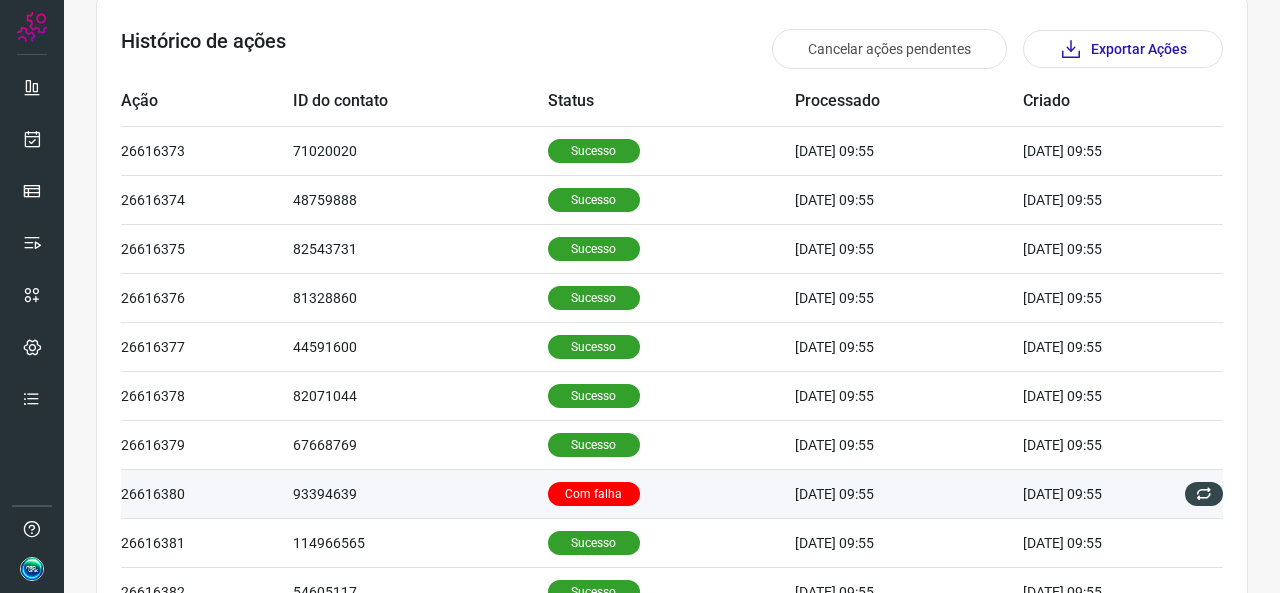 click on "Com falha" at bounding box center (671, 493) 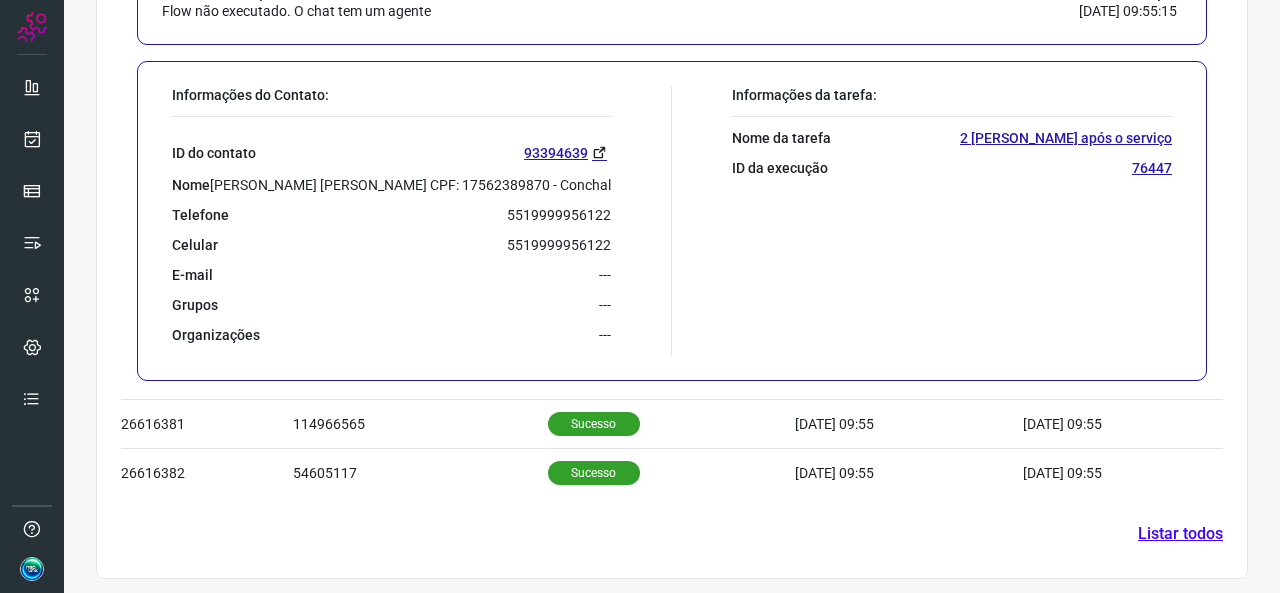 scroll, scrollTop: 1210, scrollLeft: 0, axis: vertical 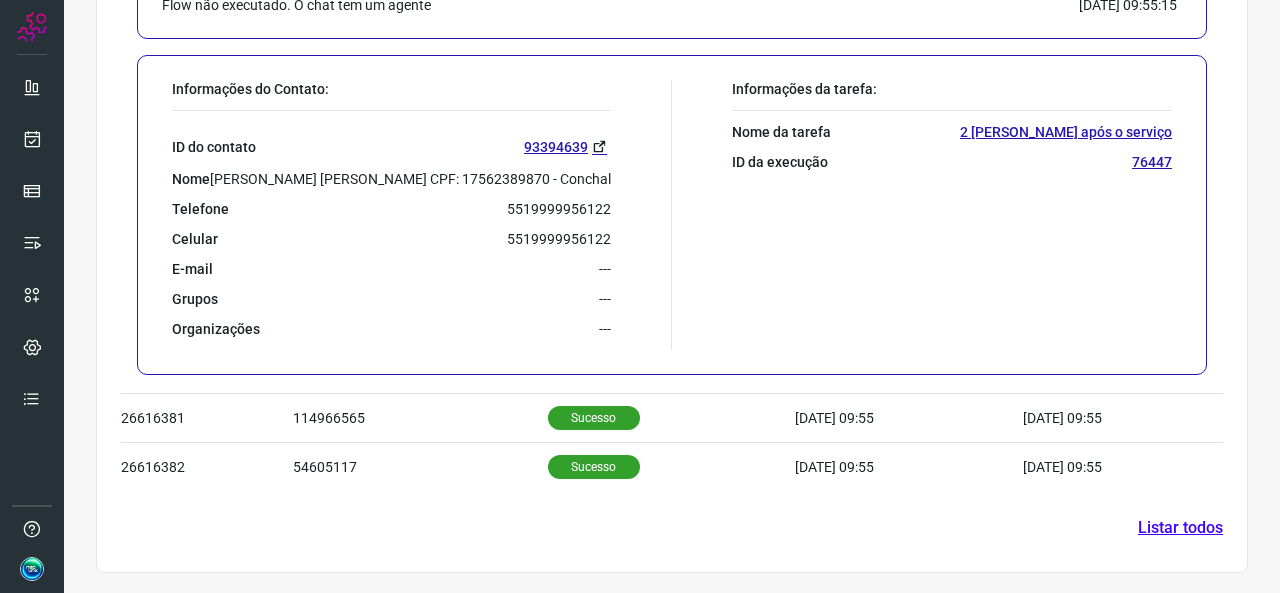 click on "Histórico de ações  Cancelar ações pendentes   Exportar Ações  Ação ID do contato Status Processado Criado 26616373 71020020 Sucesso [DATE] 09:55 [DATE] 09:55 Detalhes da ação: Resultado da ação: Ação enviada para execução do Flow Data de criação: [DATE] 09:55:14  Informações do Contato:  ID do contato 93394639  Nome Rose [PERSON_NAME] CPF: [PHONE_NUMBER] - Conchal Telefone 5519999956122 Celular [PHONE_NUMBER] E-mail --- Grupos --- Organizações --- Informações da tarefa: Nome da tarefa 2 [PERSON_NAME] após o serviço ID da execução 76447 26616374 48759888 Sucesso [DATE] 09:55 [DATE] 09:55 Detalhes da ação: Resultado da ação: Ação enviada para execução do Flow Data de criação: [DATE] 09:55:14  Informações do Contato:  ID do contato 93394639  Nome [PERSON_NAME] [PERSON_NAME] CPF: [PHONE_NUMBER] - Conchal Telefone 5519999956122 Celular [PHONE_NUMBER] E-mail --- Grupos --- Organizações --- Informações da tarefa: Nome da tarefa 2 [PERSON_NAME] após o serviço ID da execução" at bounding box center (672, -21) 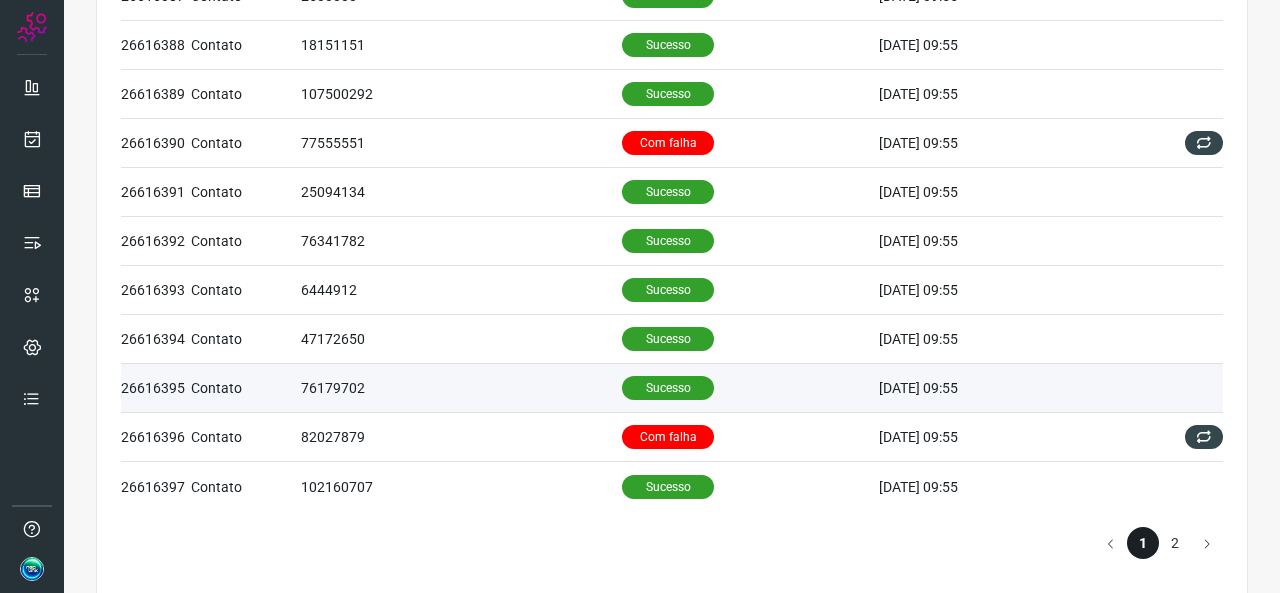 scroll, scrollTop: 924, scrollLeft: 0, axis: vertical 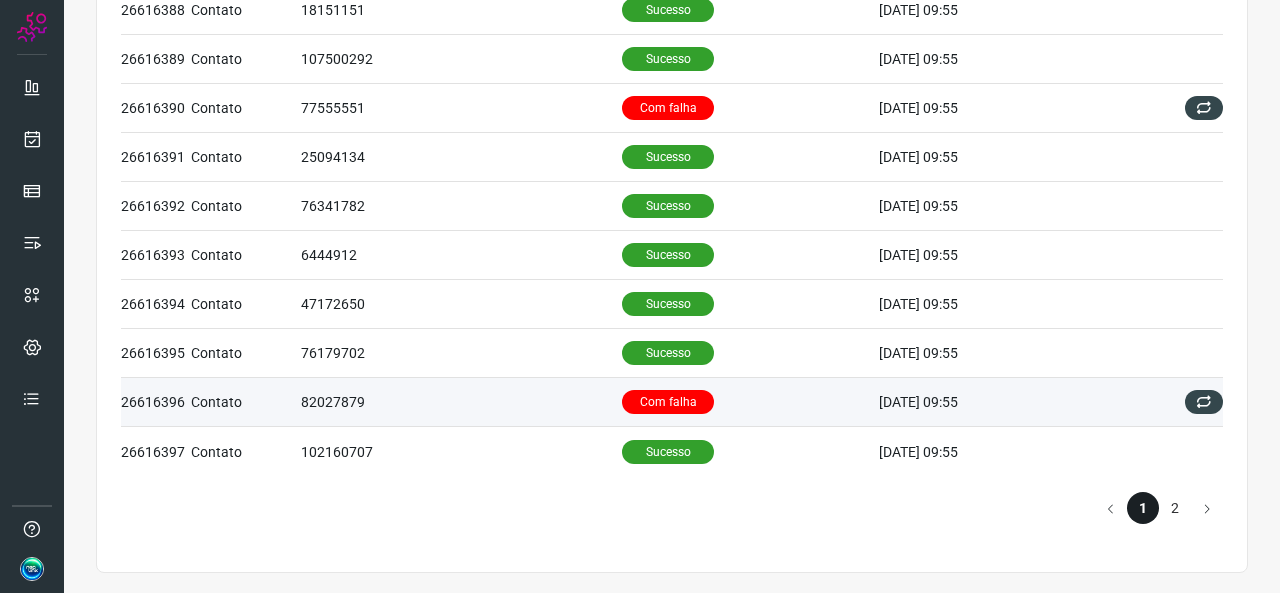 click on "82027879" at bounding box center (461, 402) 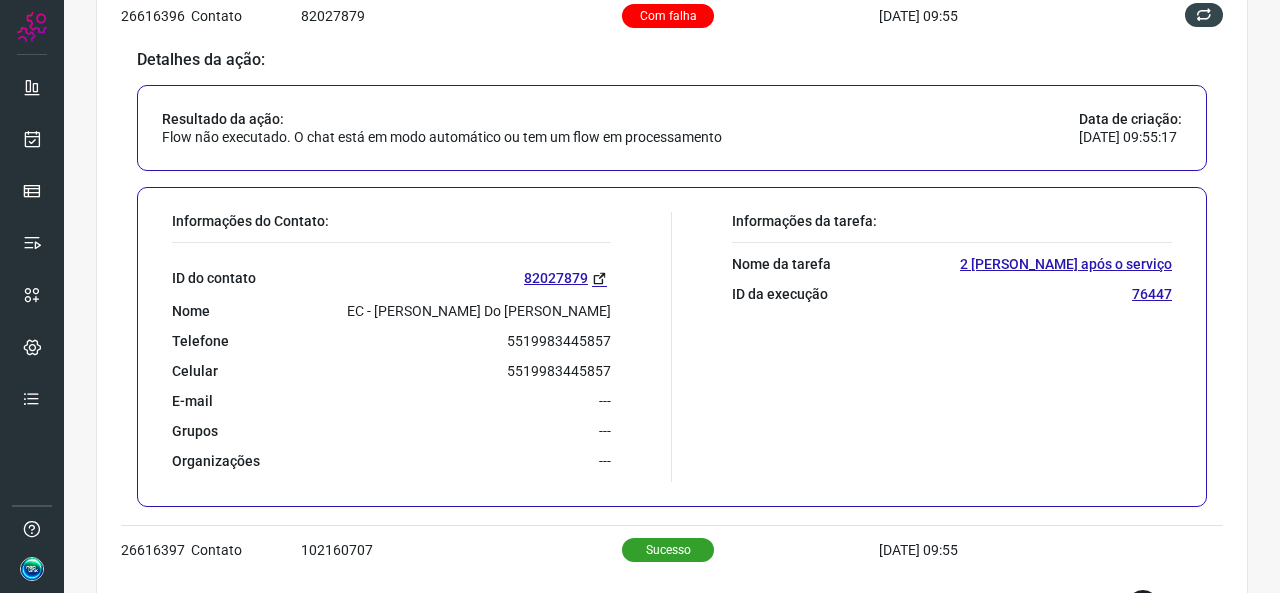 scroll, scrollTop: 1409, scrollLeft: 0, axis: vertical 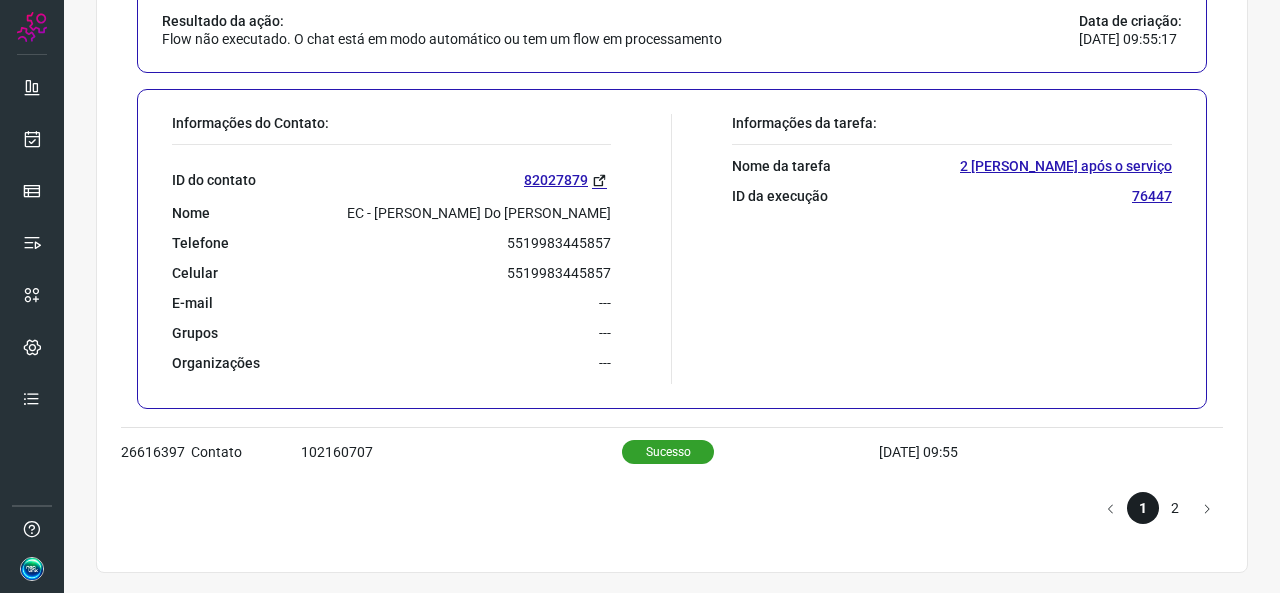 click on "2" 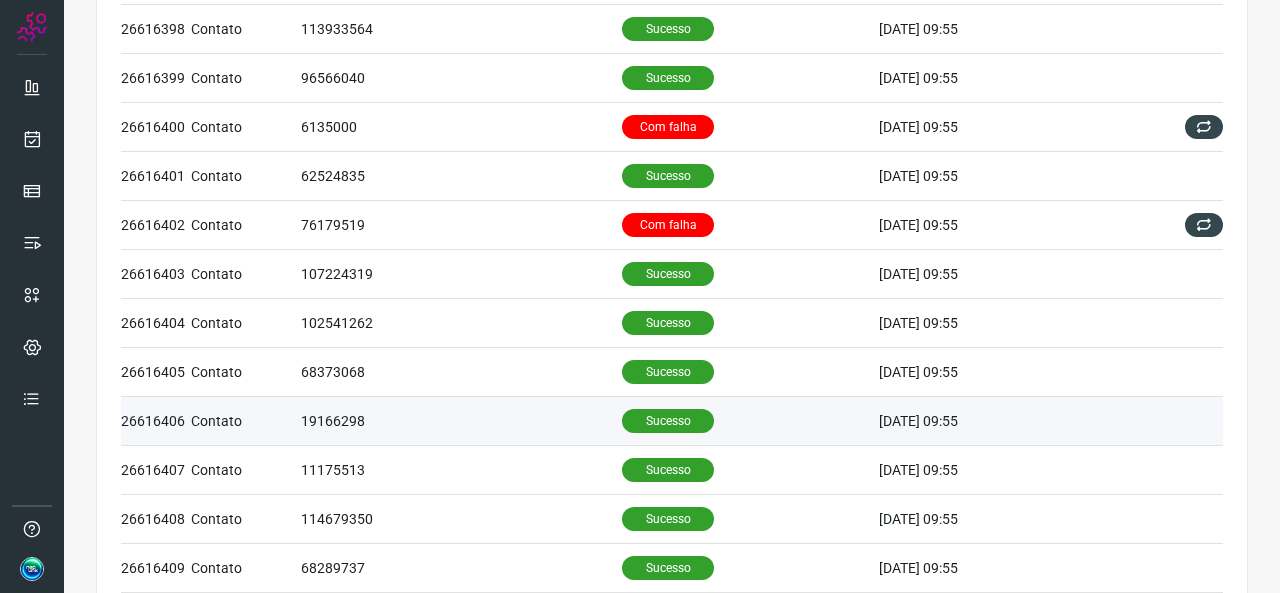 scroll, scrollTop: 0, scrollLeft: 0, axis: both 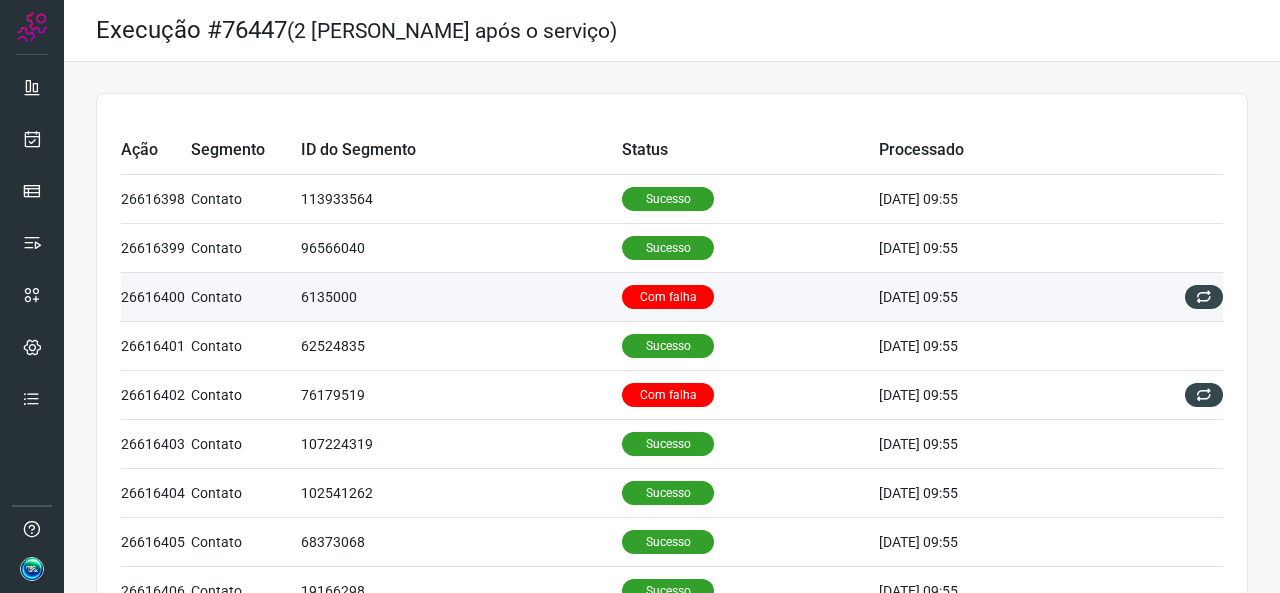 click on "Com falha" at bounding box center (668, 297) 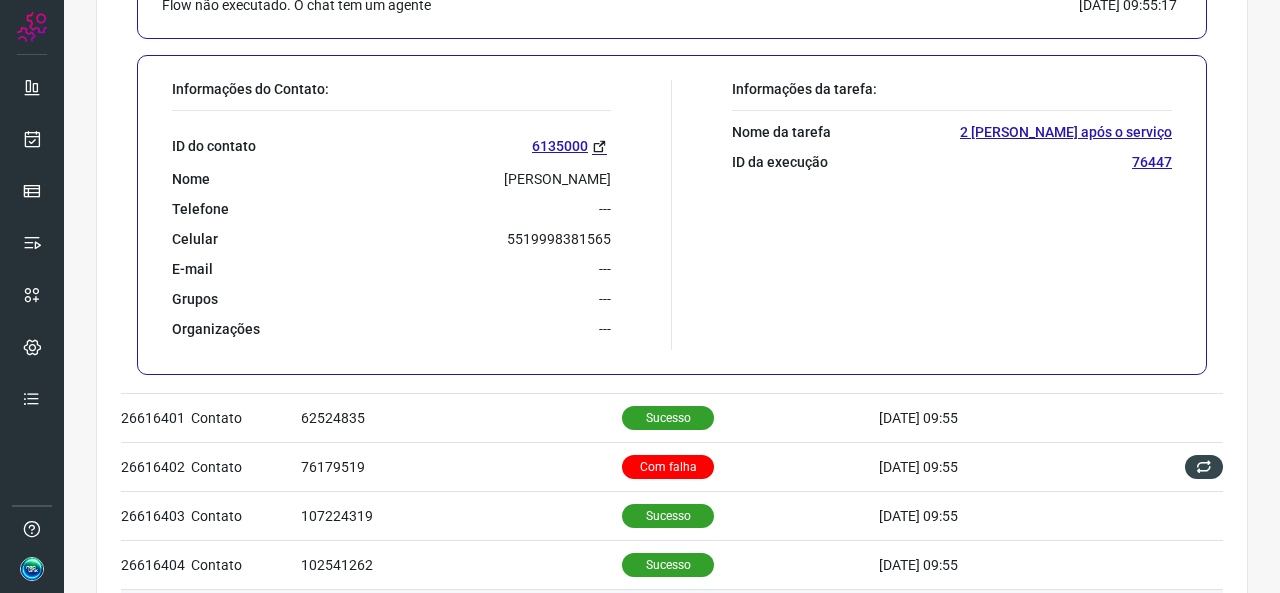 scroll, scrollTop: 700, scrollLeft: 0, axis: vertical 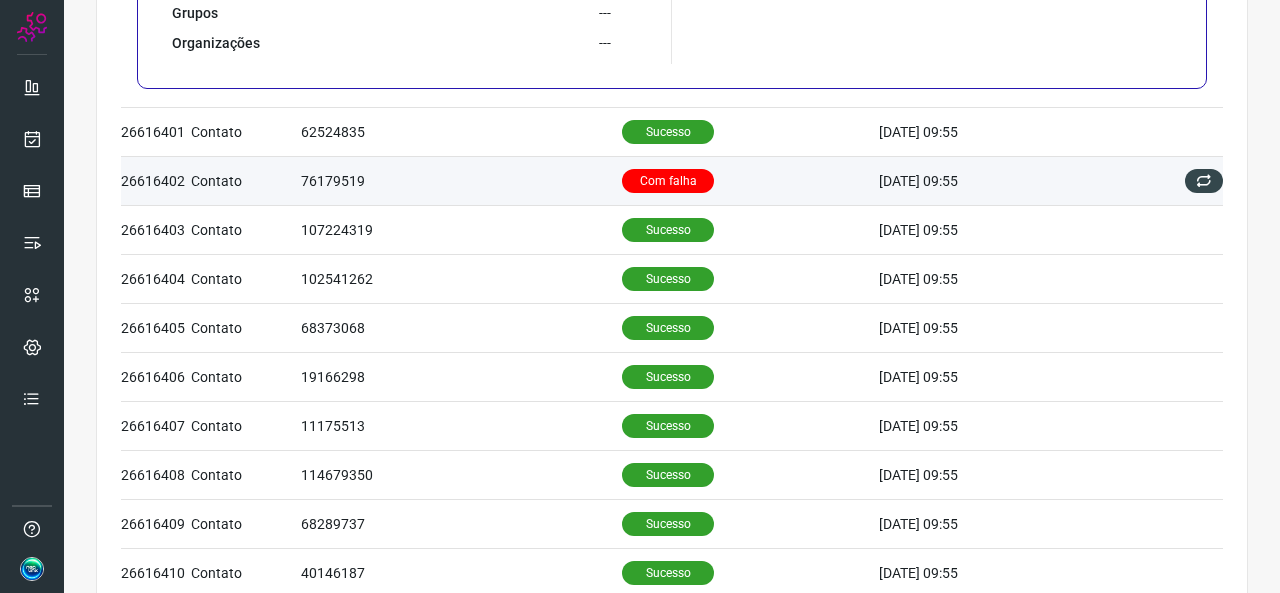 click on "76179519" at bounding box center [461, 180] 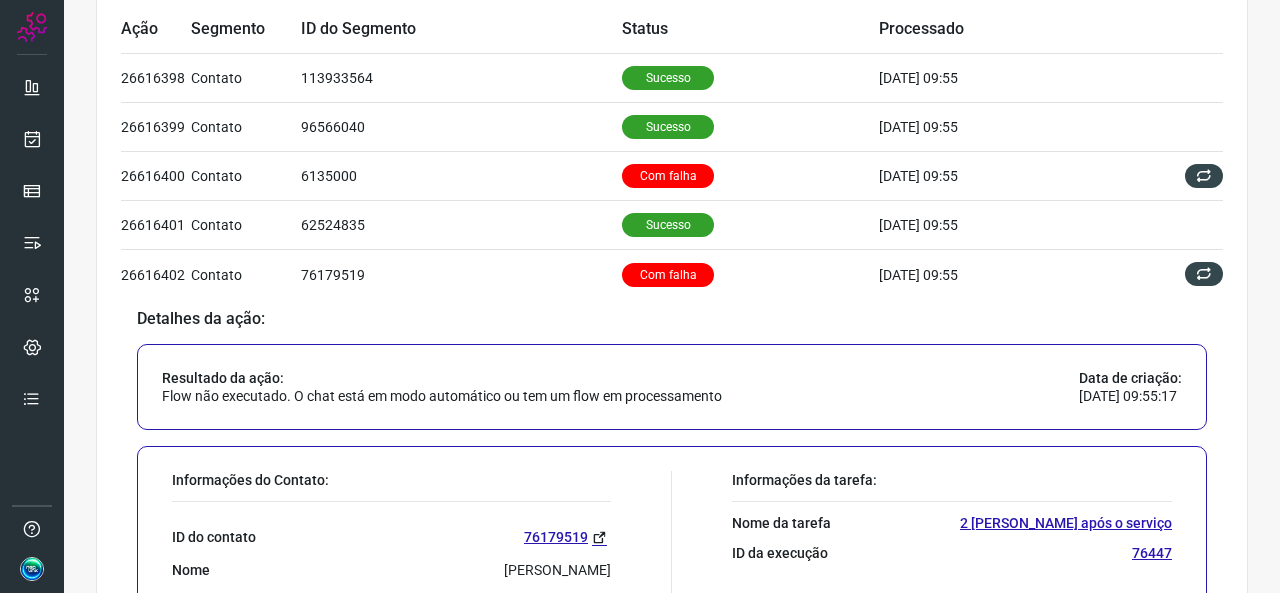scroll, scrollTop: 0, scrollLeft: 0, axis: both 